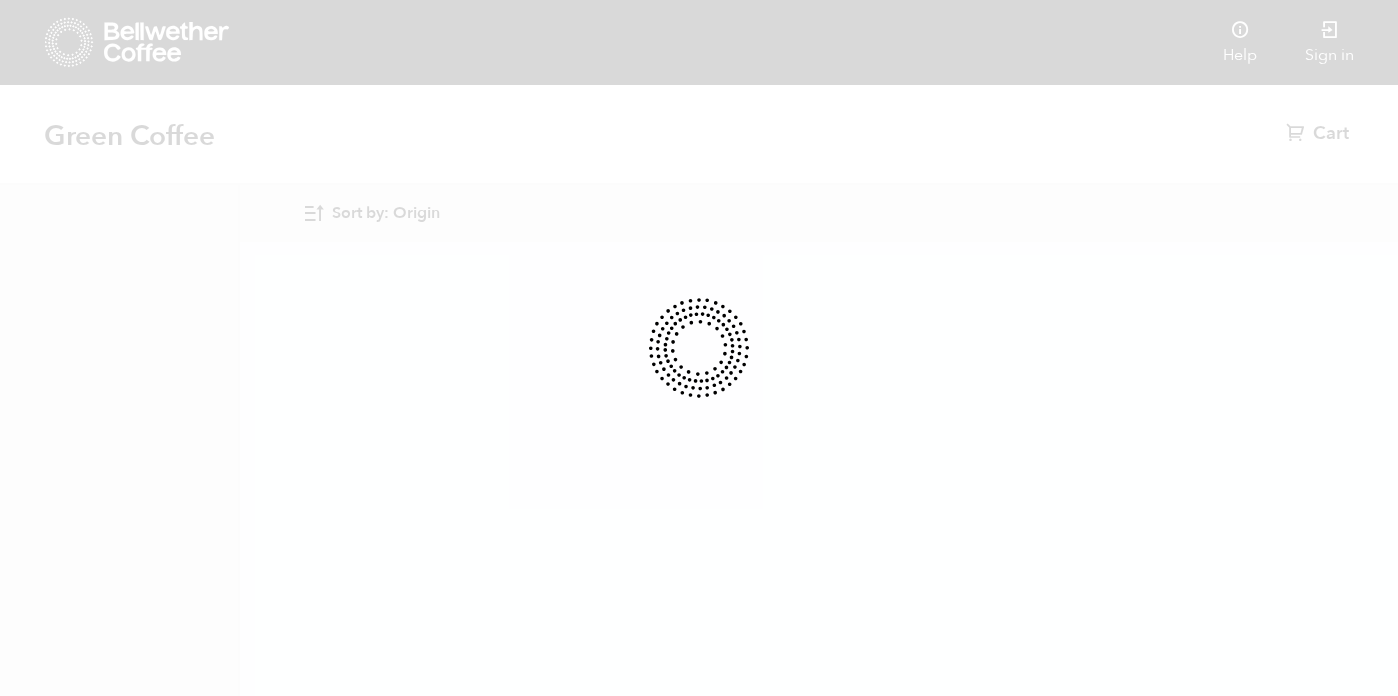 scroll, scrollTop: 0, scrollLeft: 0, axis: both 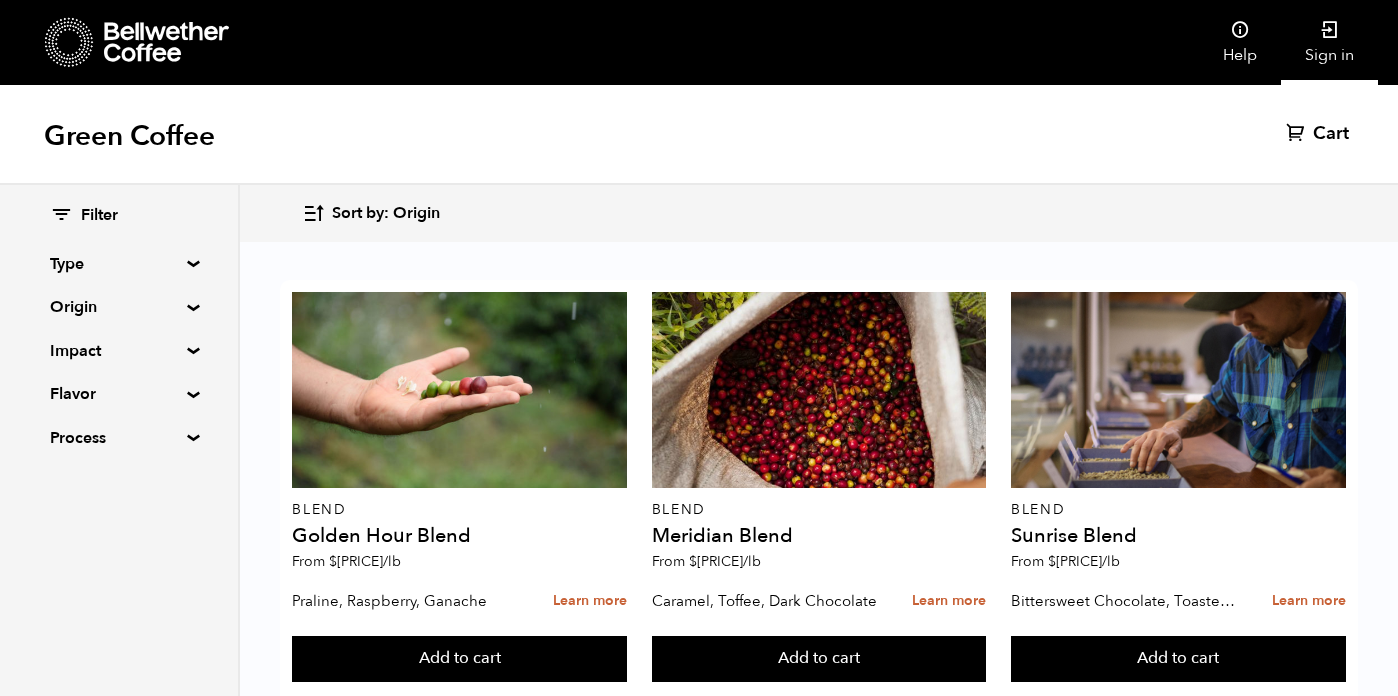 click at bounding box center (1330, 30) 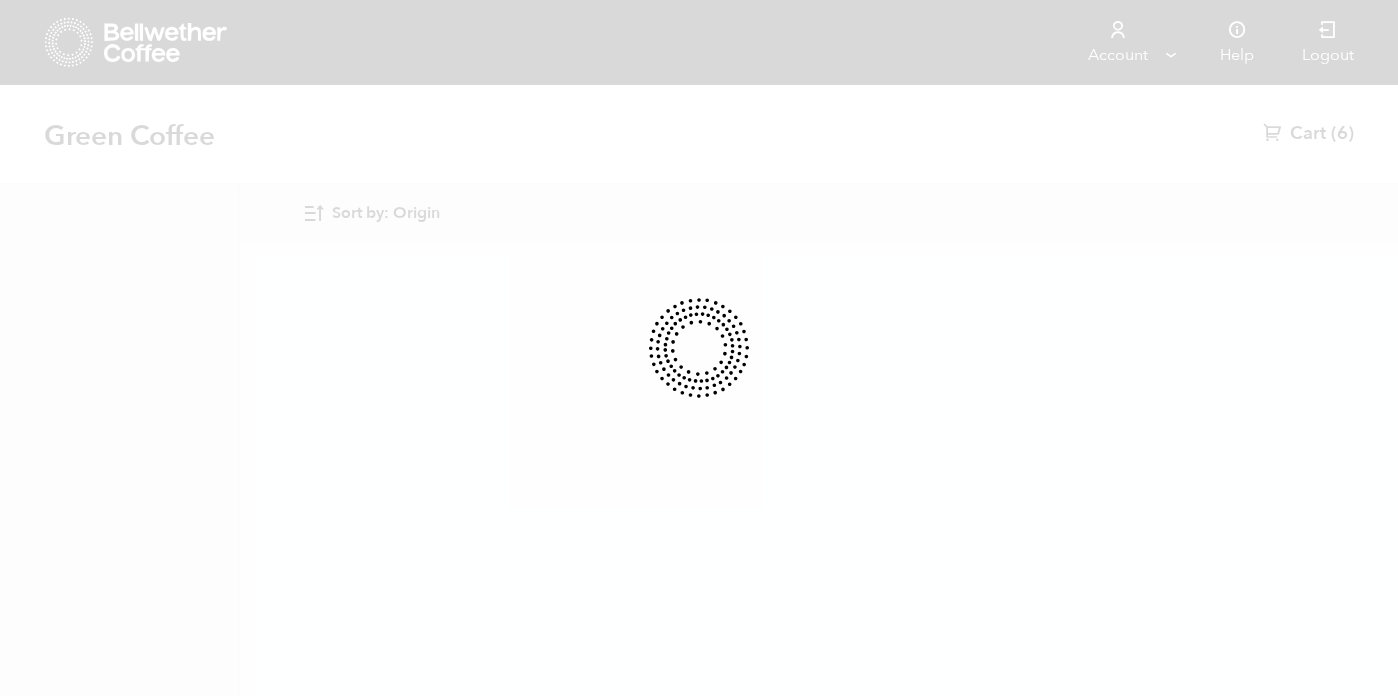 scroll, scrollTop: 0, scrollLeft: 0, axis: both 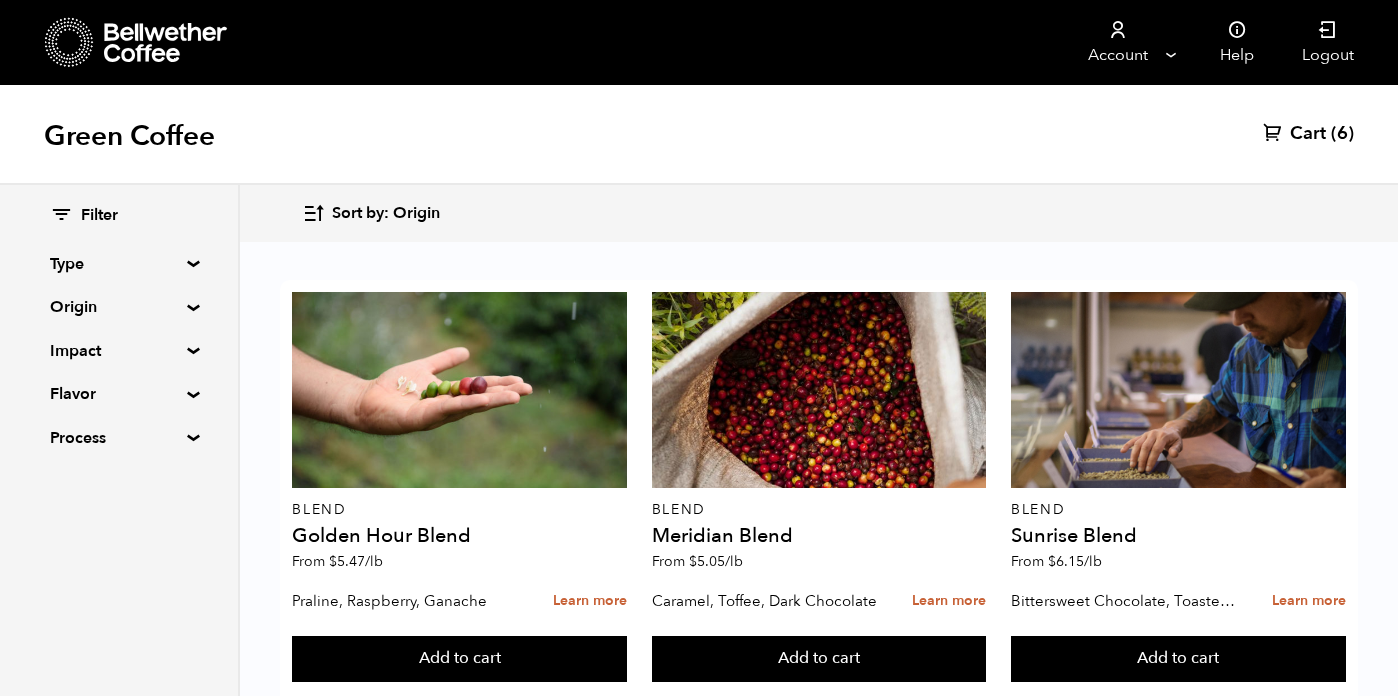 click on "Filter   Type       Blend   Single Origin   Decaf   Seasonal   Year Round Origin       Blend   Brazil   Burundi   Colombia   El Salvador   Ethiopia   Guatemala   Honduras   Mexico   Nicaragua   Peru   Rwanda   Sumatra Impact       Organic   Women's Lot   Living Income Pricing   Farmer Impact Fund Flavor       Chocolate   Citrus Fruit   Floral   Fruity   Nutty   Sweet Process       Natural   Washed   Wet-hulled" at bounding box center (119, 327) 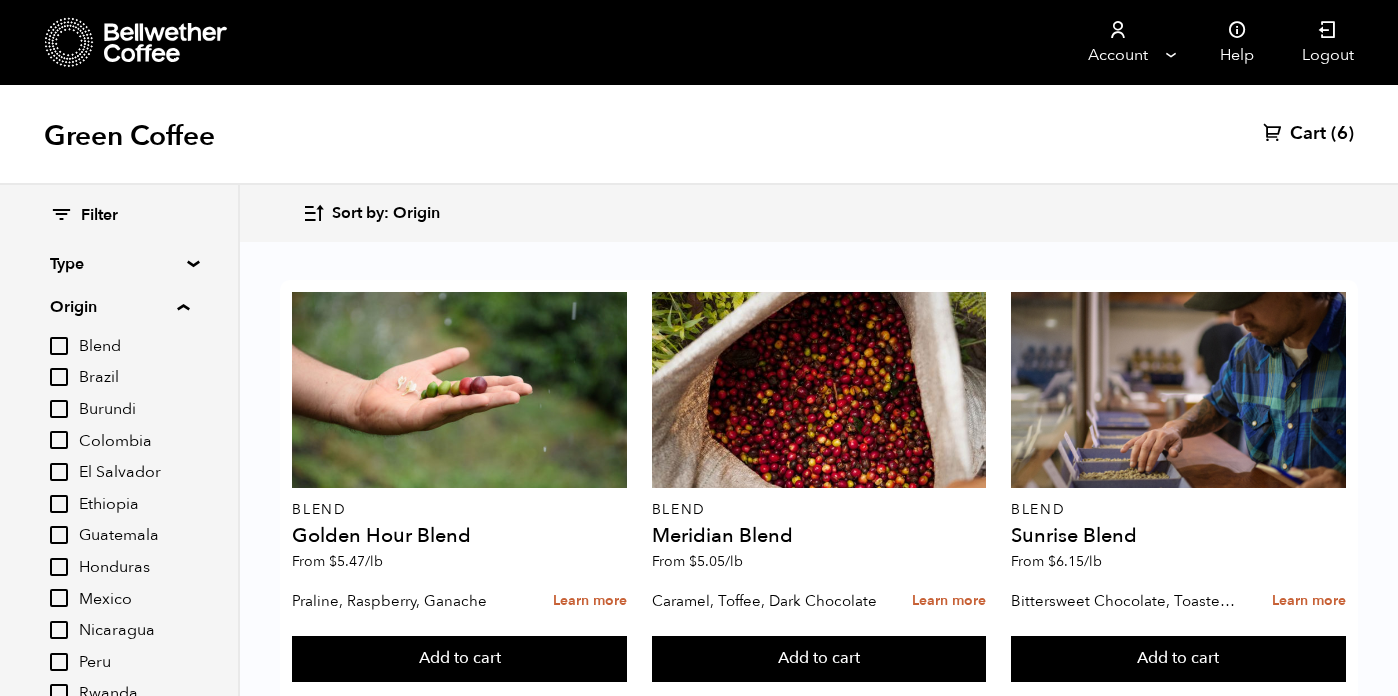 click on "[COUNTRY]" at bounding box center (59, 535) 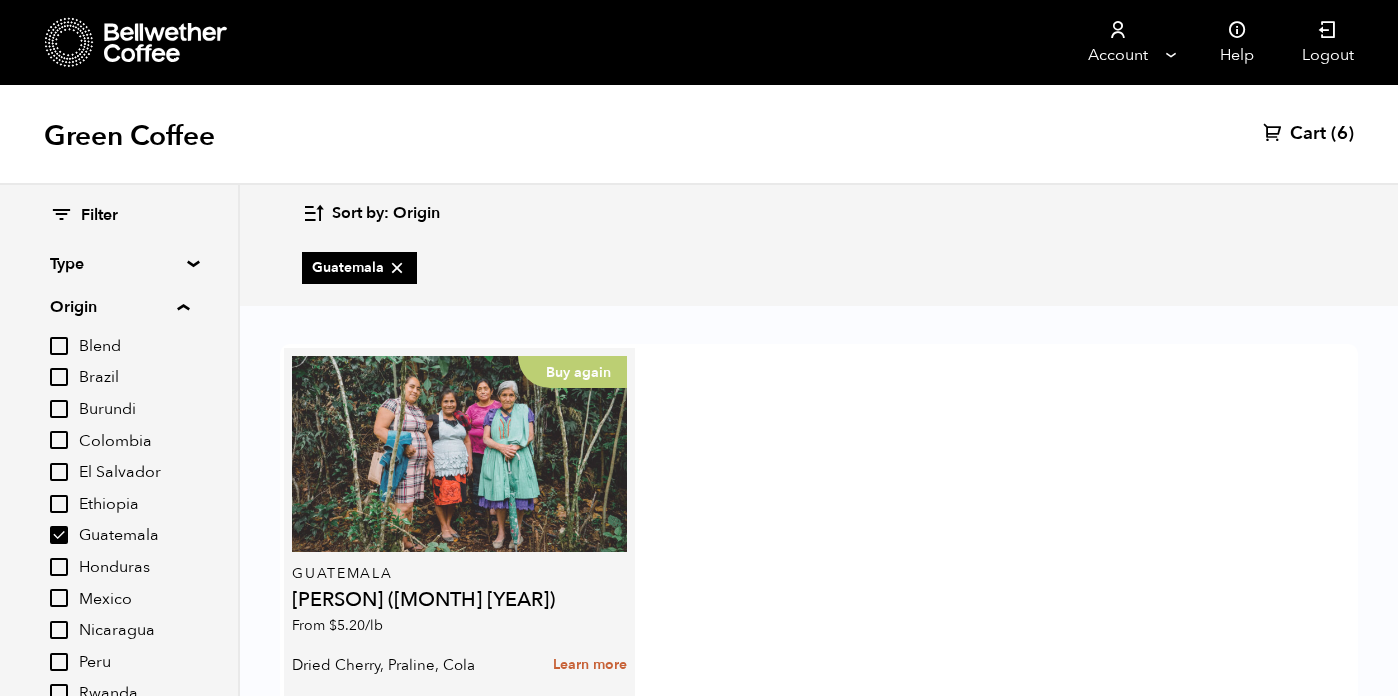 scroll, scrollTop: 112, scrollLeft: 0, axis: vertical 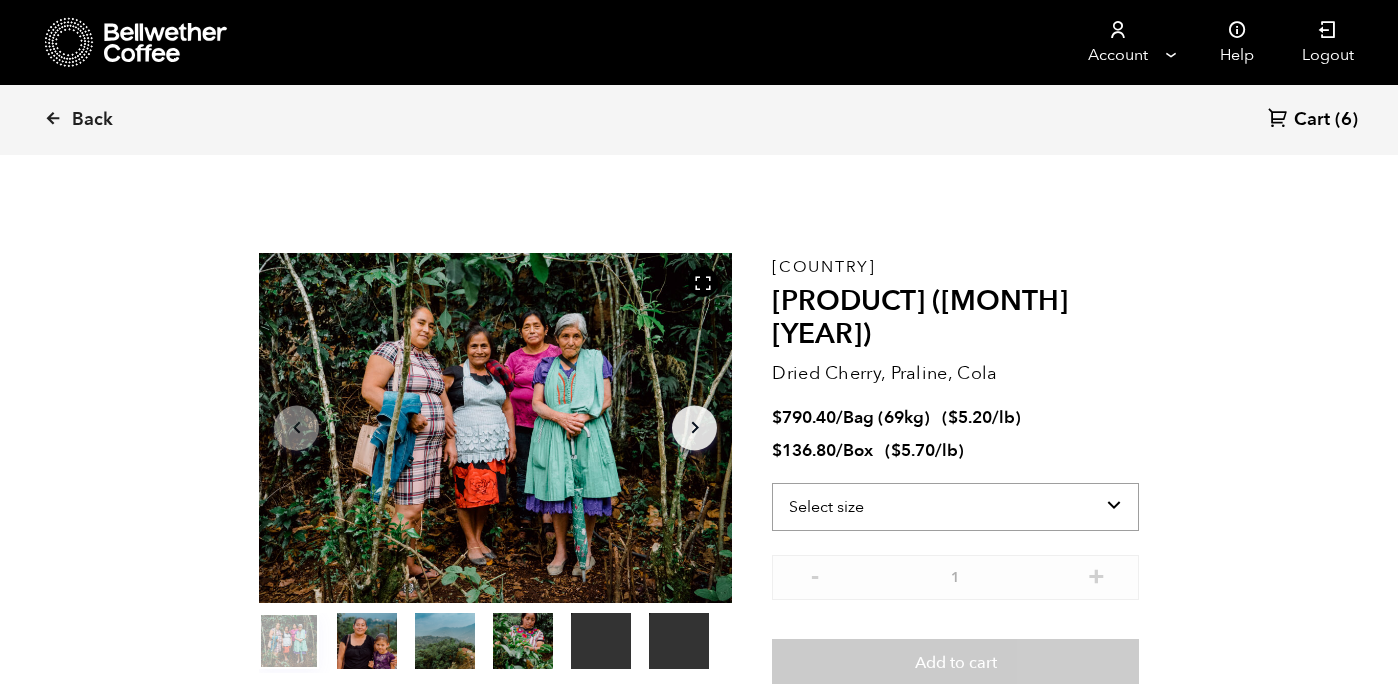 click on "Select size   Bag (69kg) (152 lbs) Box (24 lbs)" at bounding box center (955, 473) 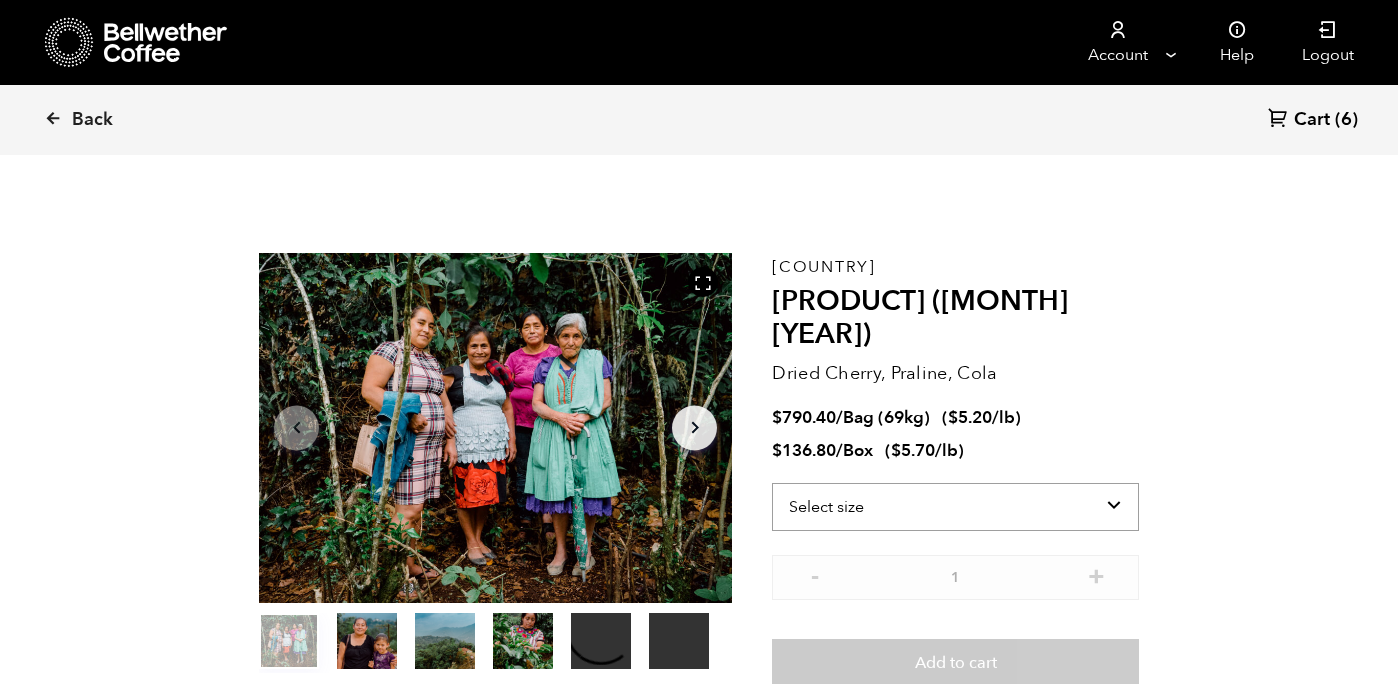 scroll, scrollTop: 99130, scrollLeft: 99144, axis: both 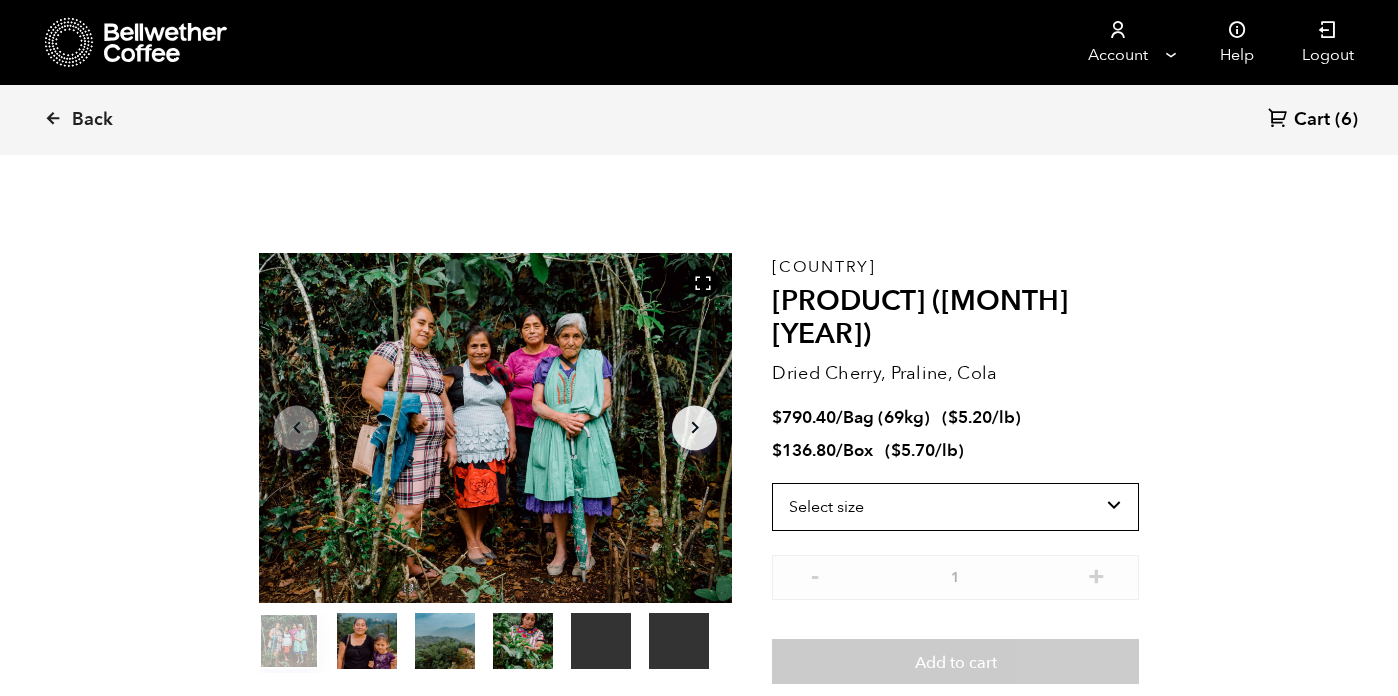 select on "bag-2" 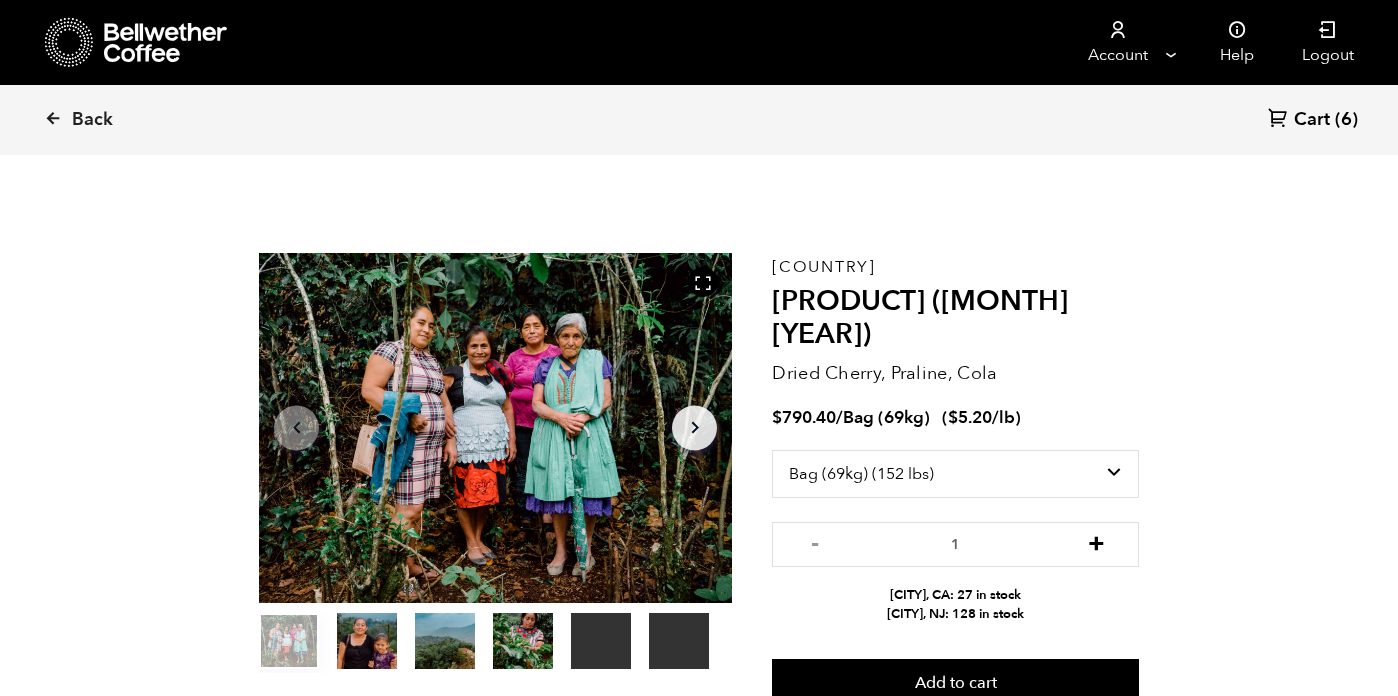 click on "+" at bounding box center [1096, 508] 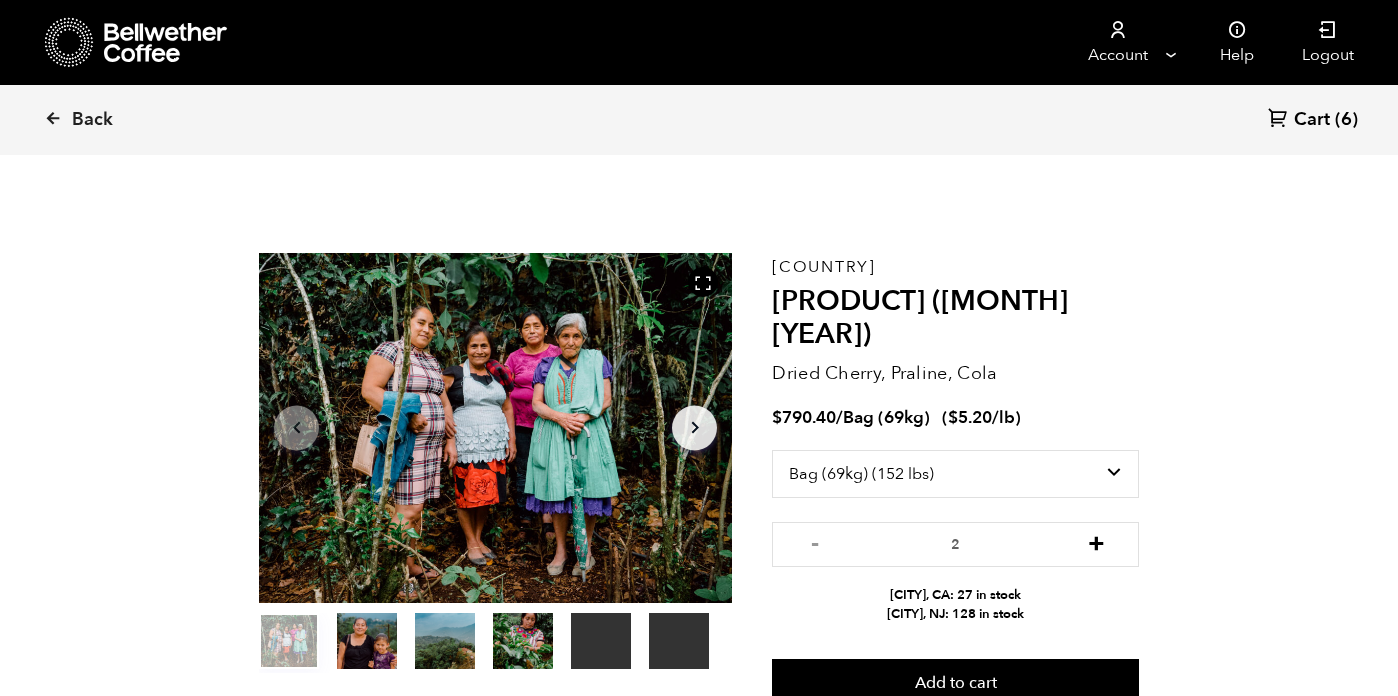 click on "+" at bounding box center (1096, 508) 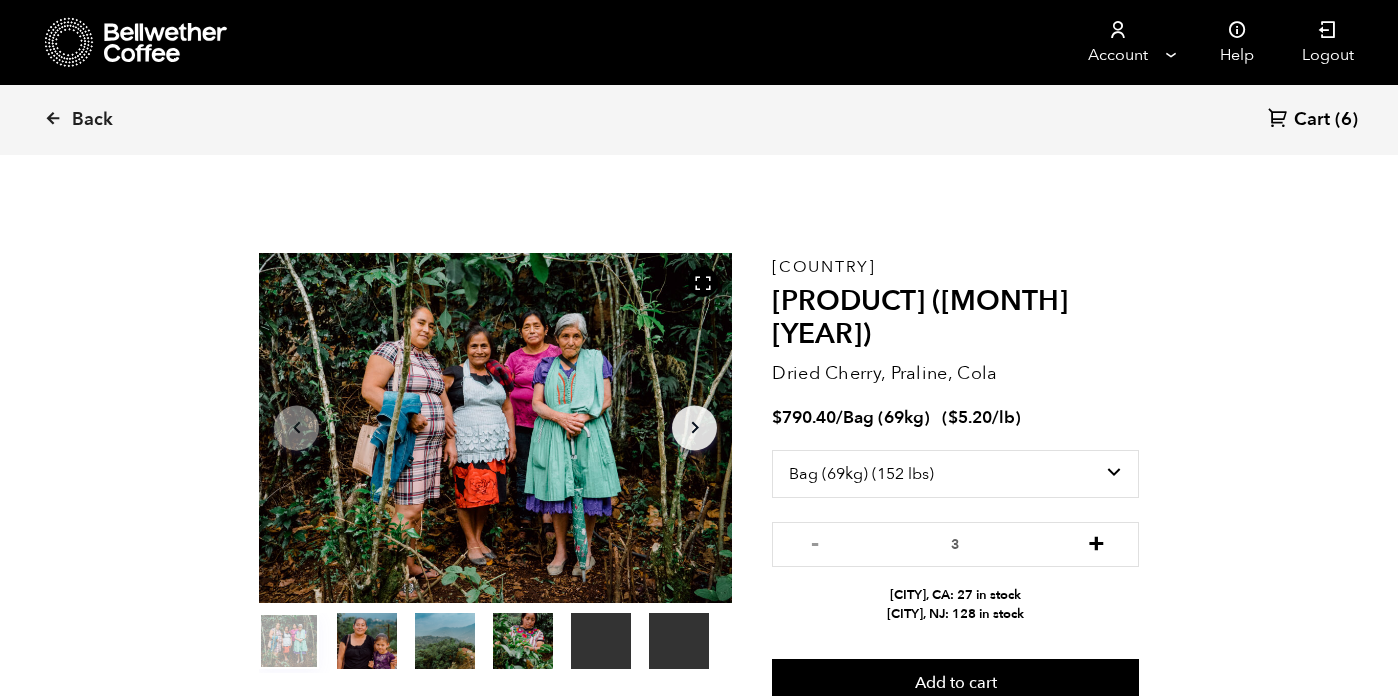 click on "+" at bounding box center [1096, 508] 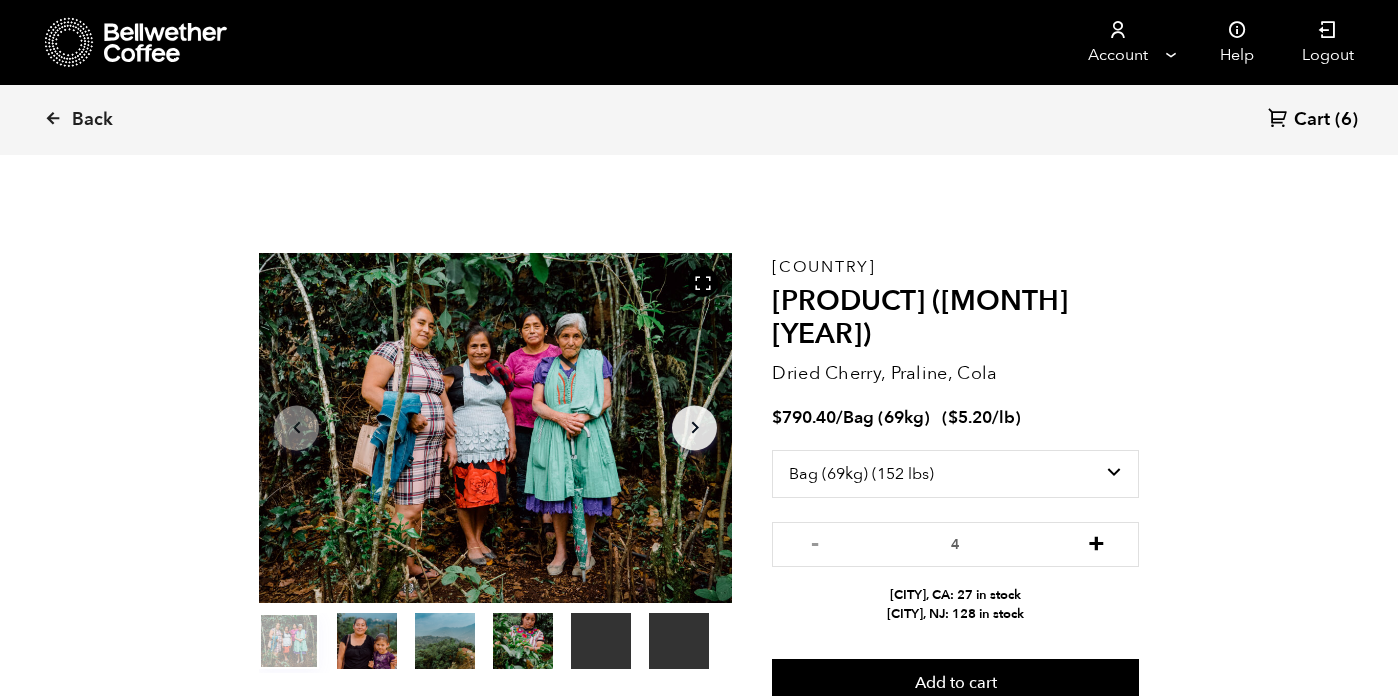 click on "+" at bounding box center (1096, 508) 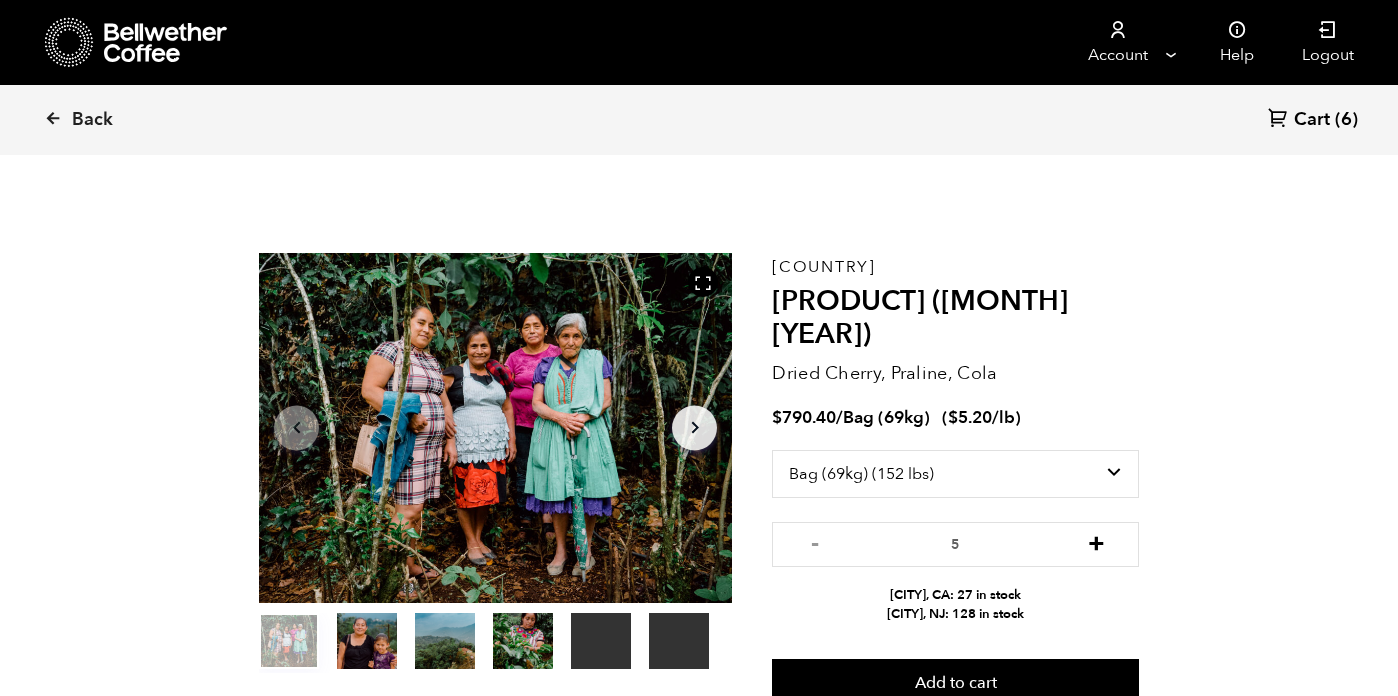 click on "+" at bounding box center [1096, 508] 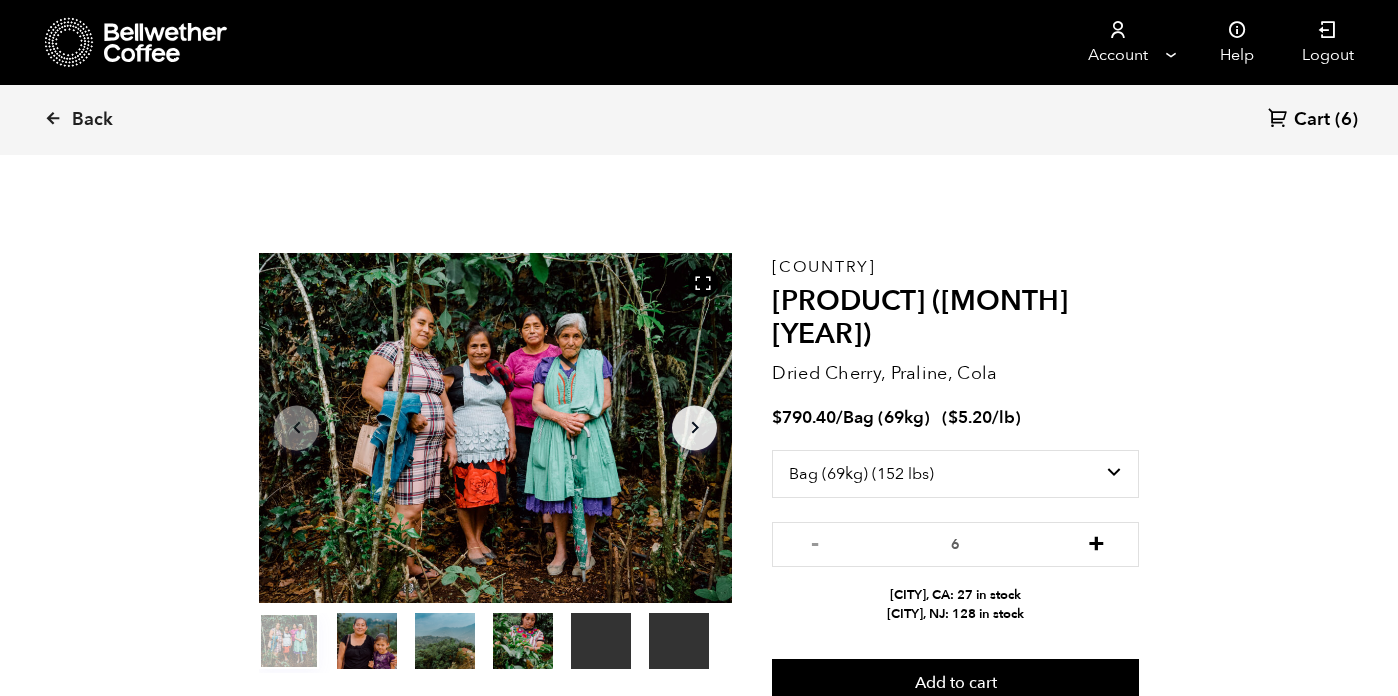 click on "+" at bounding box center [1096, 508] 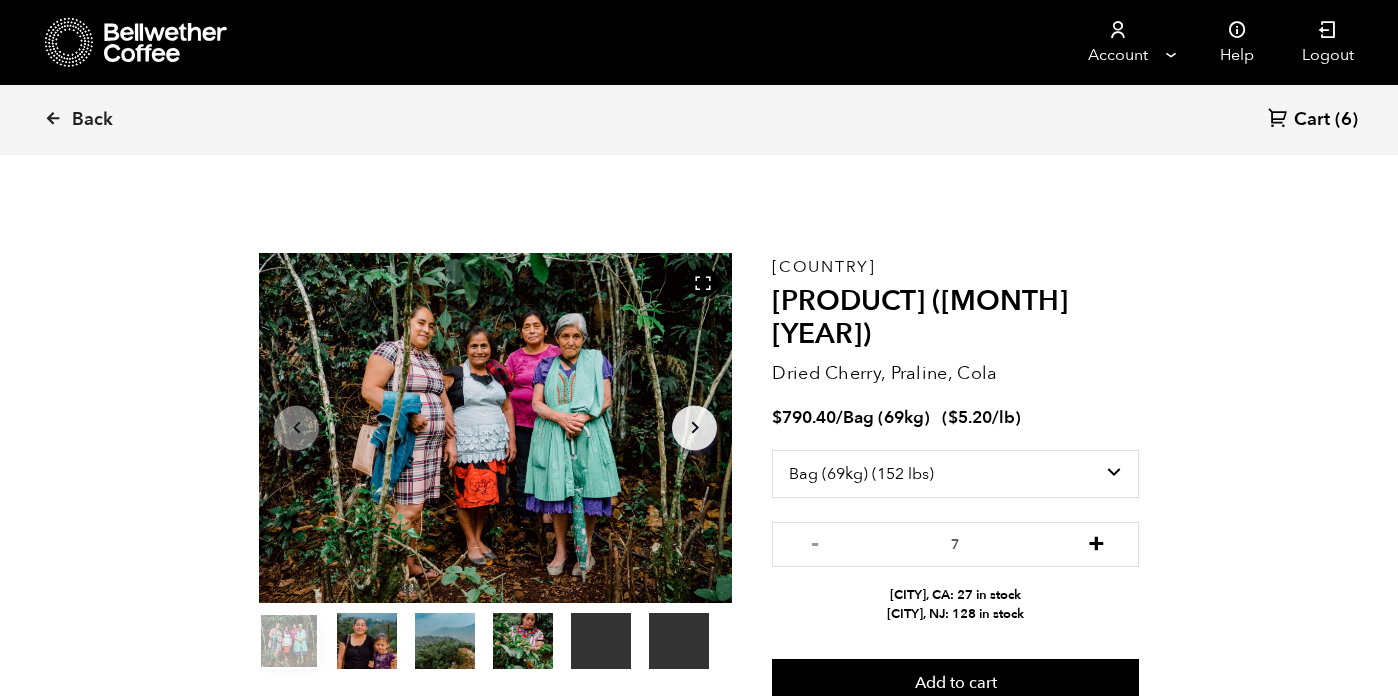 click on "+" at bounding box center [1096, 508] 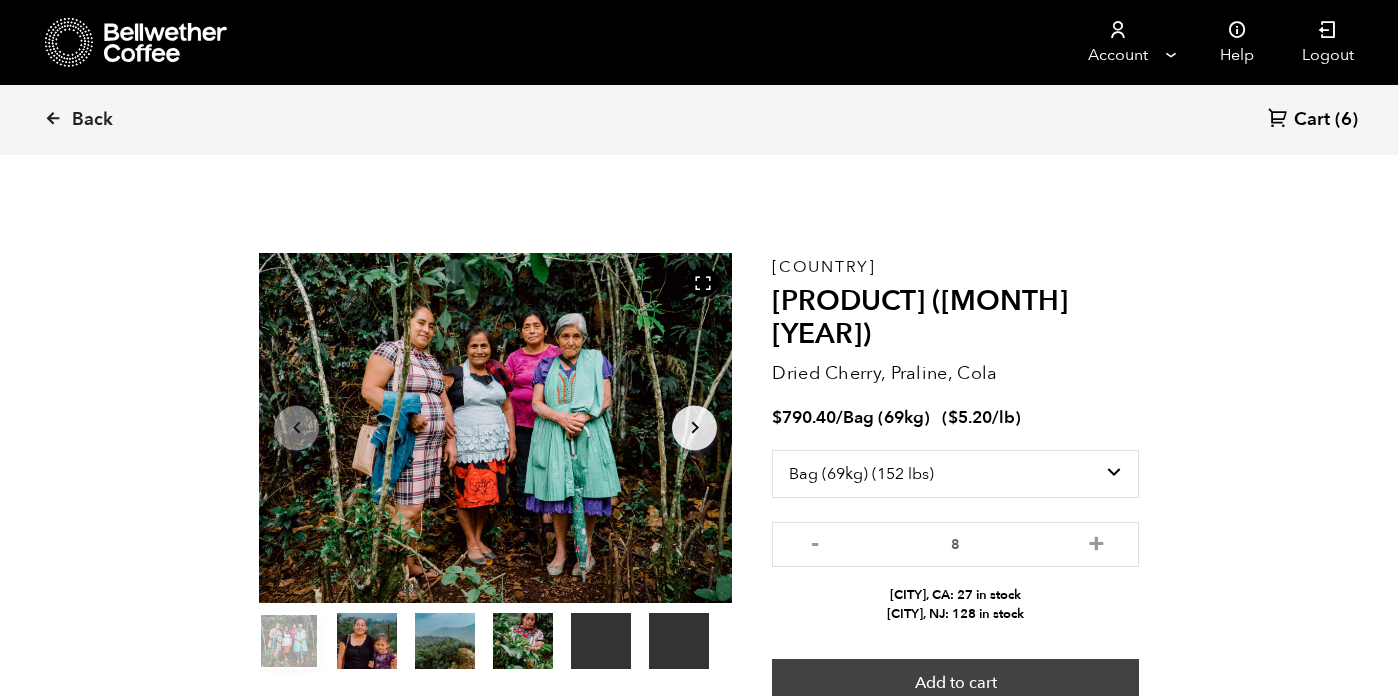 click on "Add to cart" at bounding box center (955, 648) 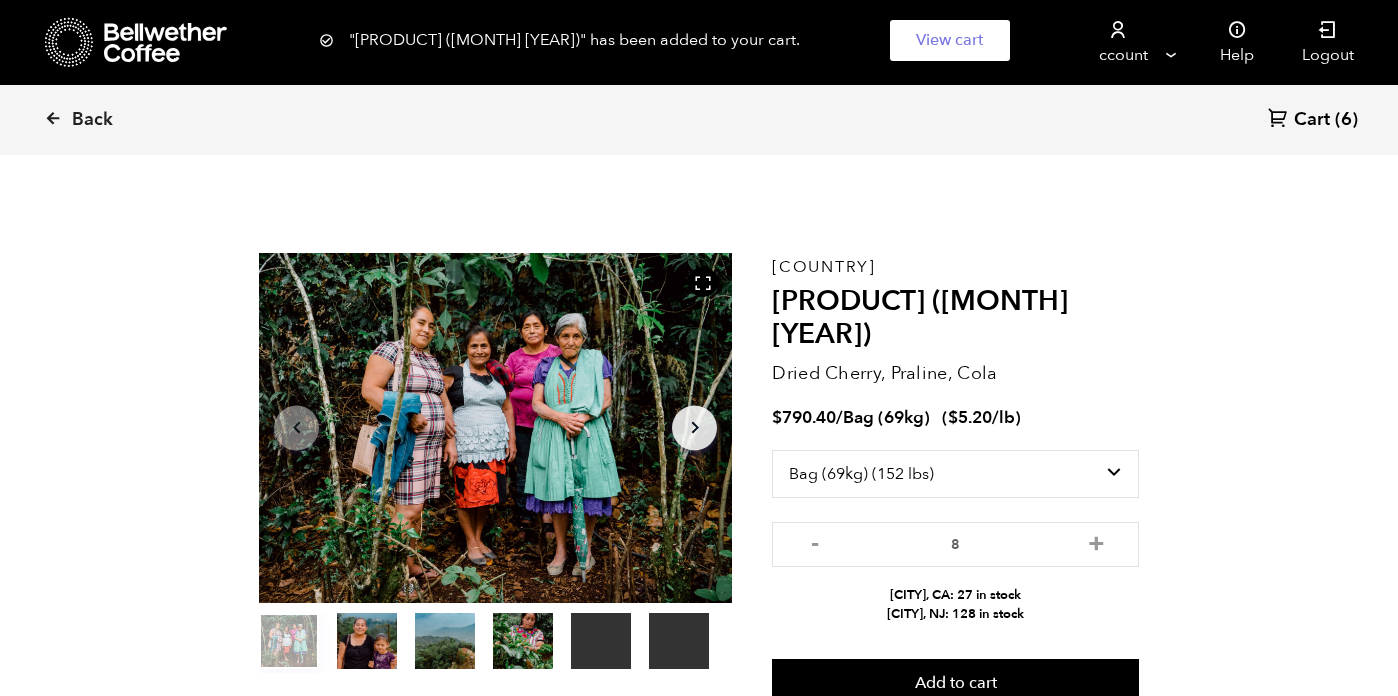 click on "Cart" at bounding box center [1312, 120] 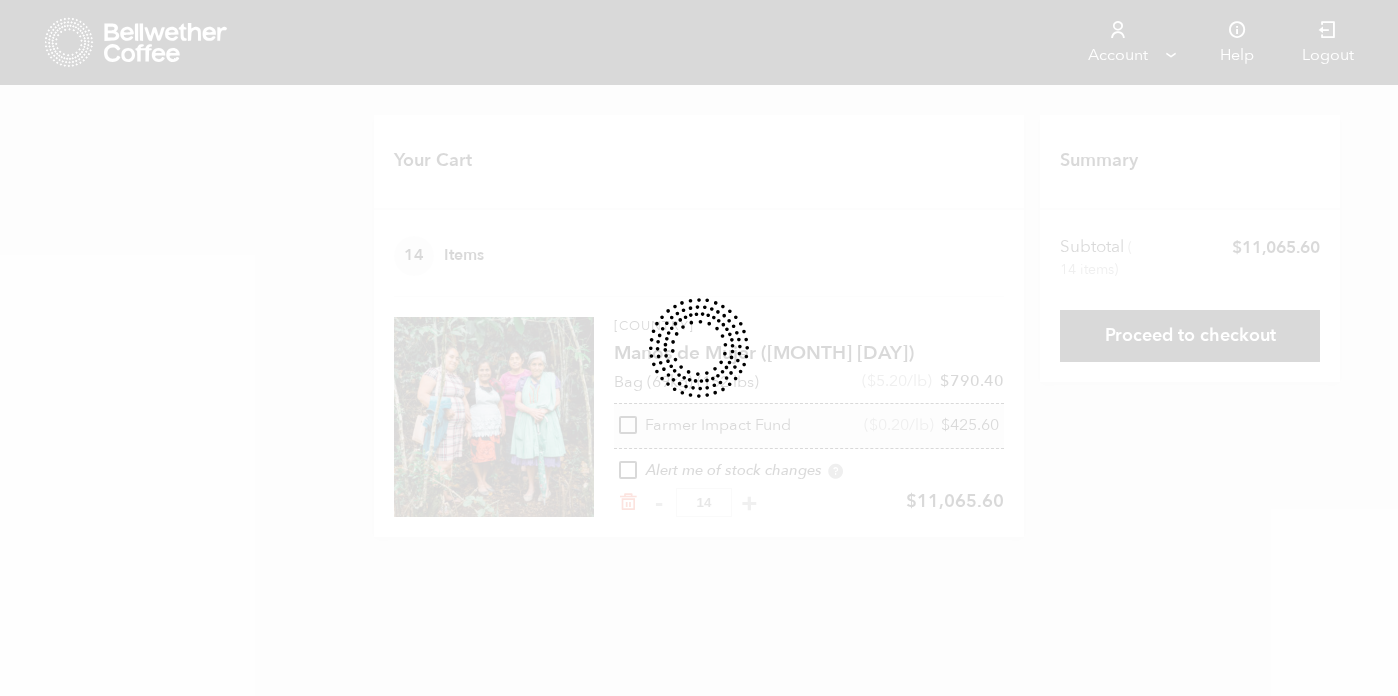 scroll, scrollTop: 0, scrollLeft: 0, axis: both 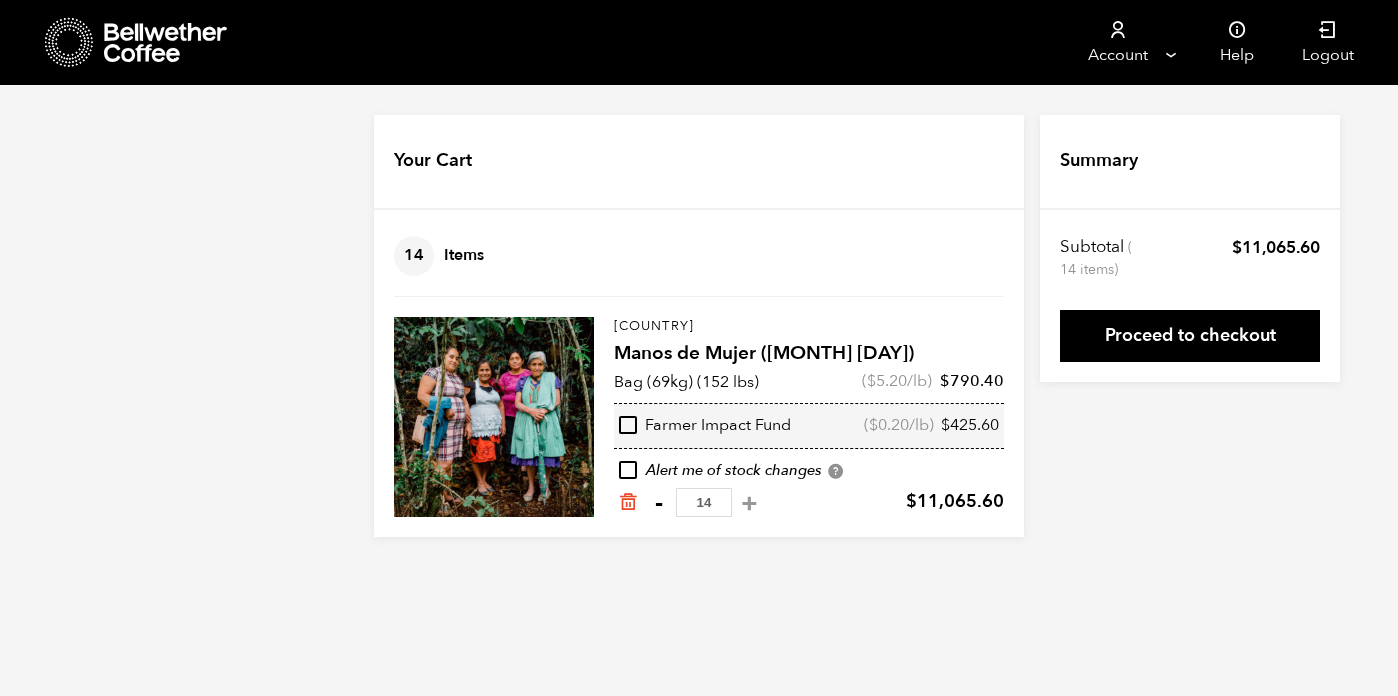 click on "-" at bounding box center (658, 602) 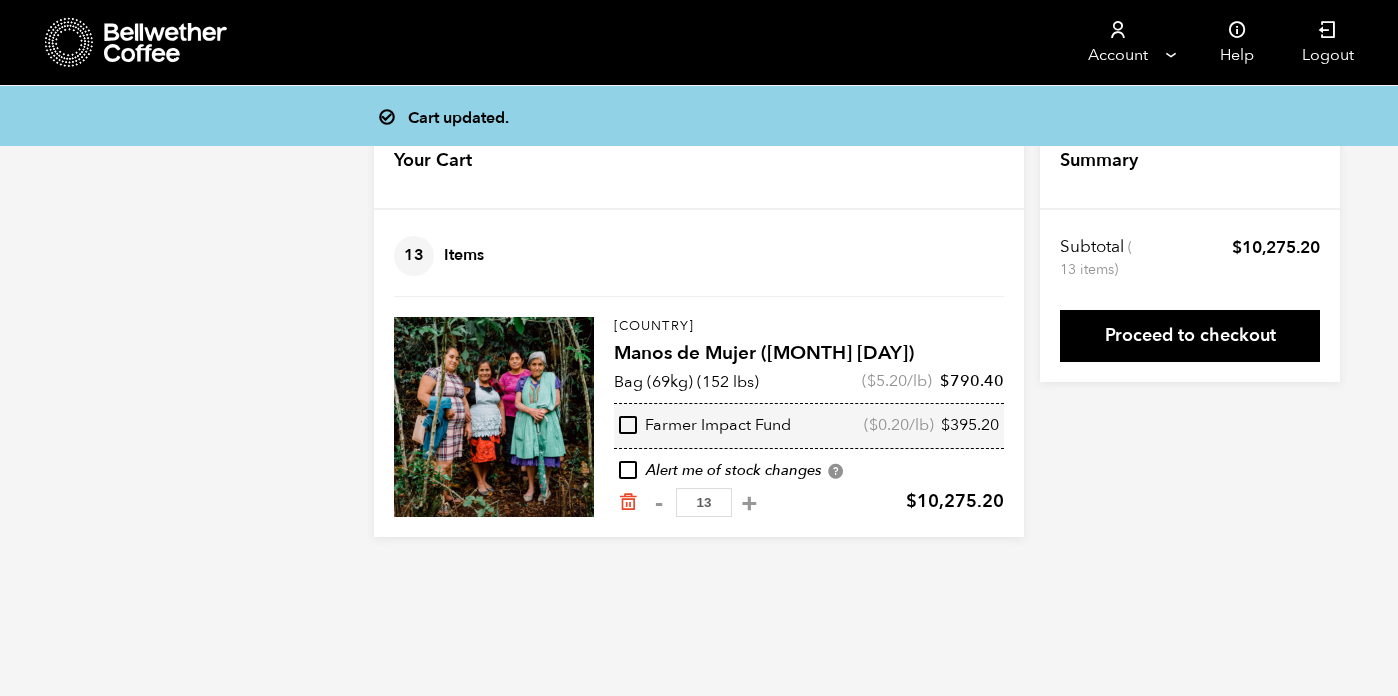 click on "-" at bounding box center [658, 602] 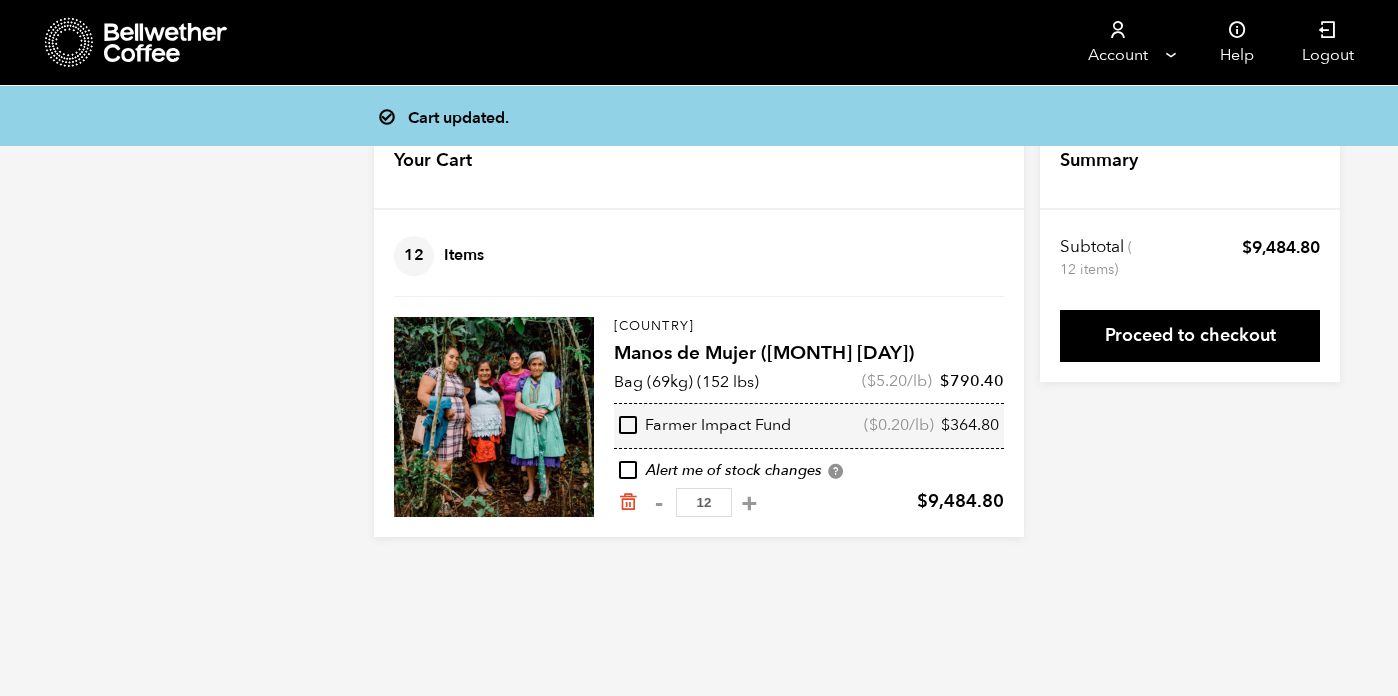 click on "-" at bounding box center (658, 602) 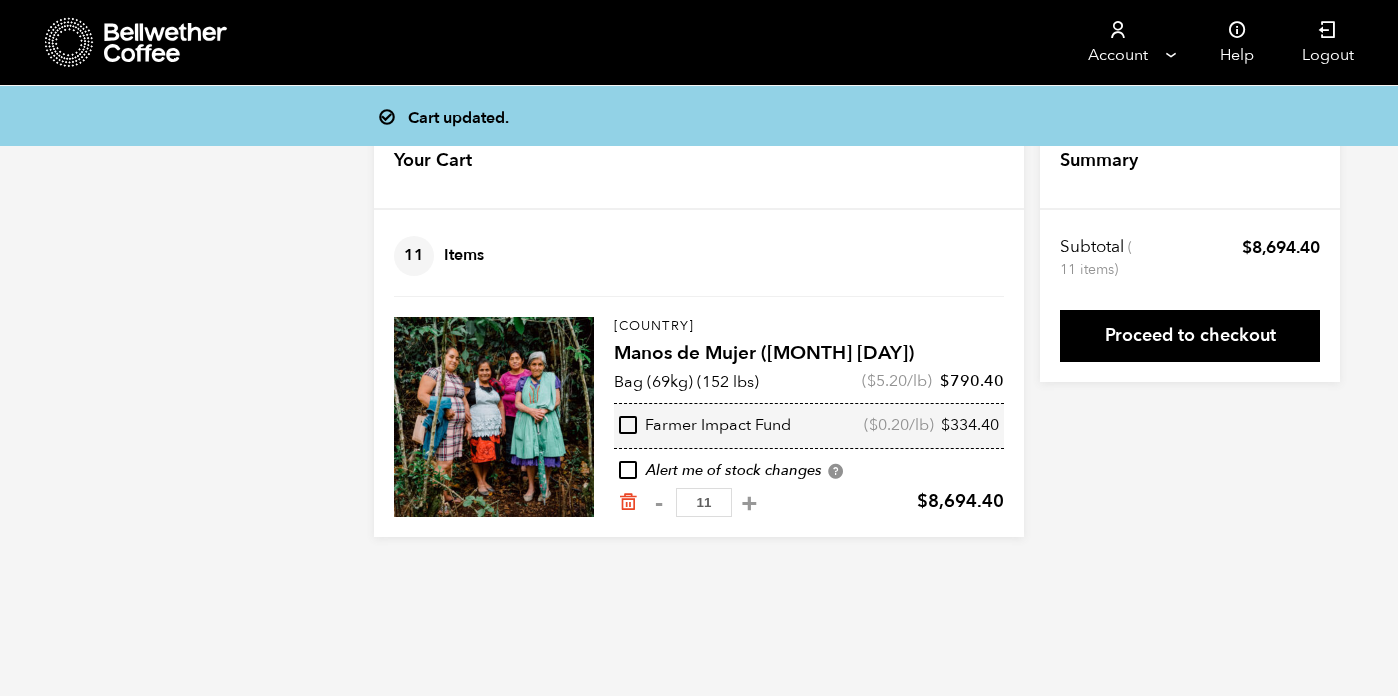 click on "-" at bounding box center [658, 602] 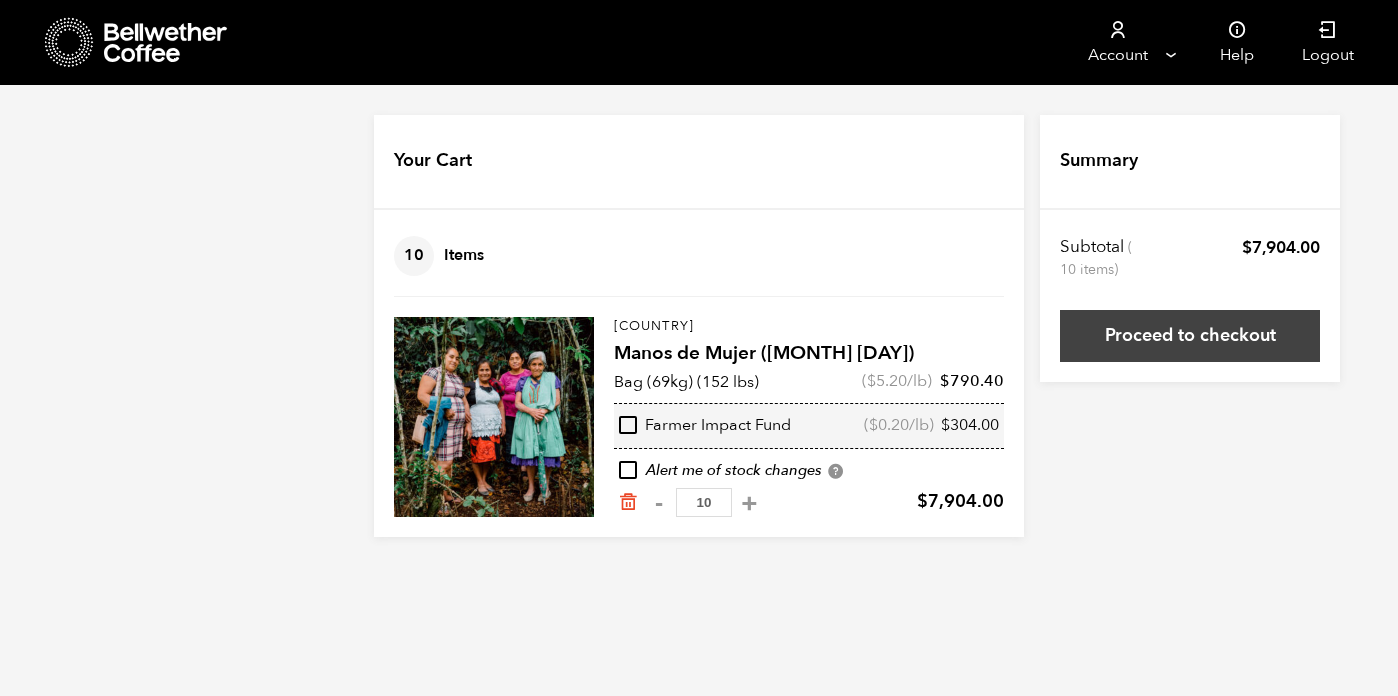 click on "Proceed to checkout" at bounding box center [1190, 358] 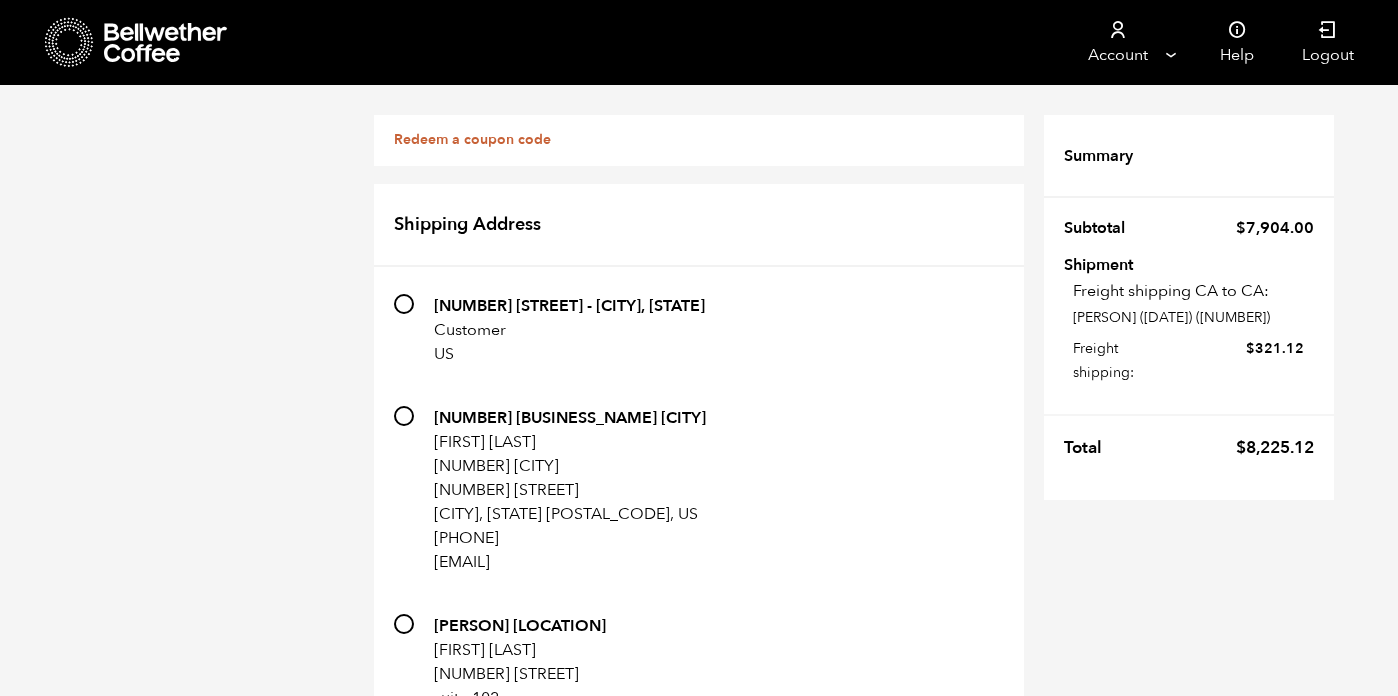 scroll, scrollTop: 1930, scrollLeft: 0, axis: vertical 